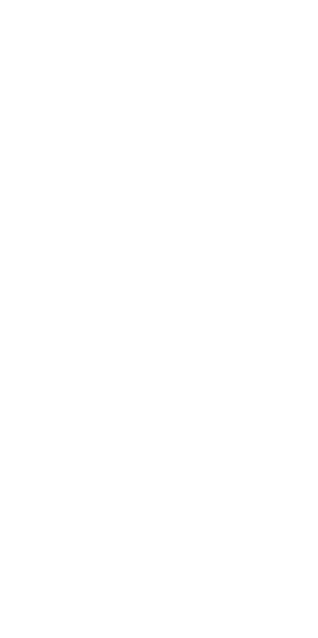 scroll, scrollTop: 0, scrollLeft: 0, axis: both 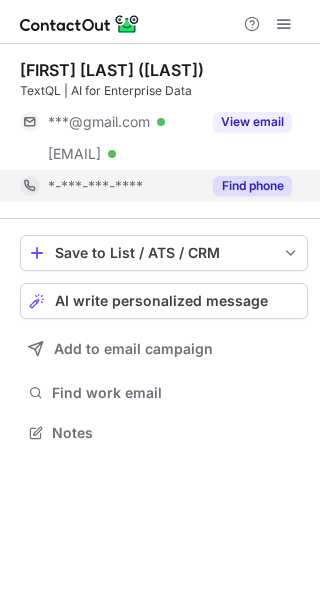 click on "*-***-***-****" at bounding box center [95, 186] 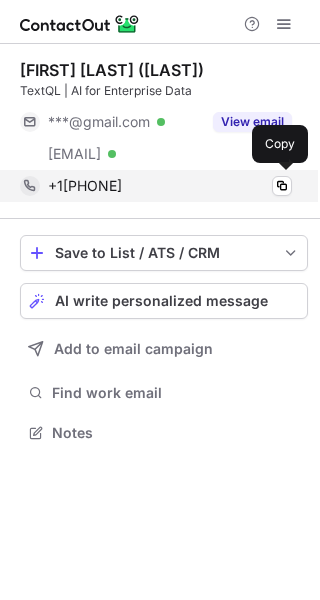 click on "+12709858145" at bounding box center (170, 186) 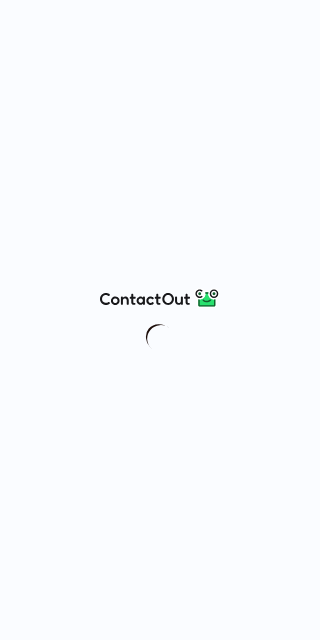 scroll, scrollTop: 0, scrollLeft: 0, axis: both 